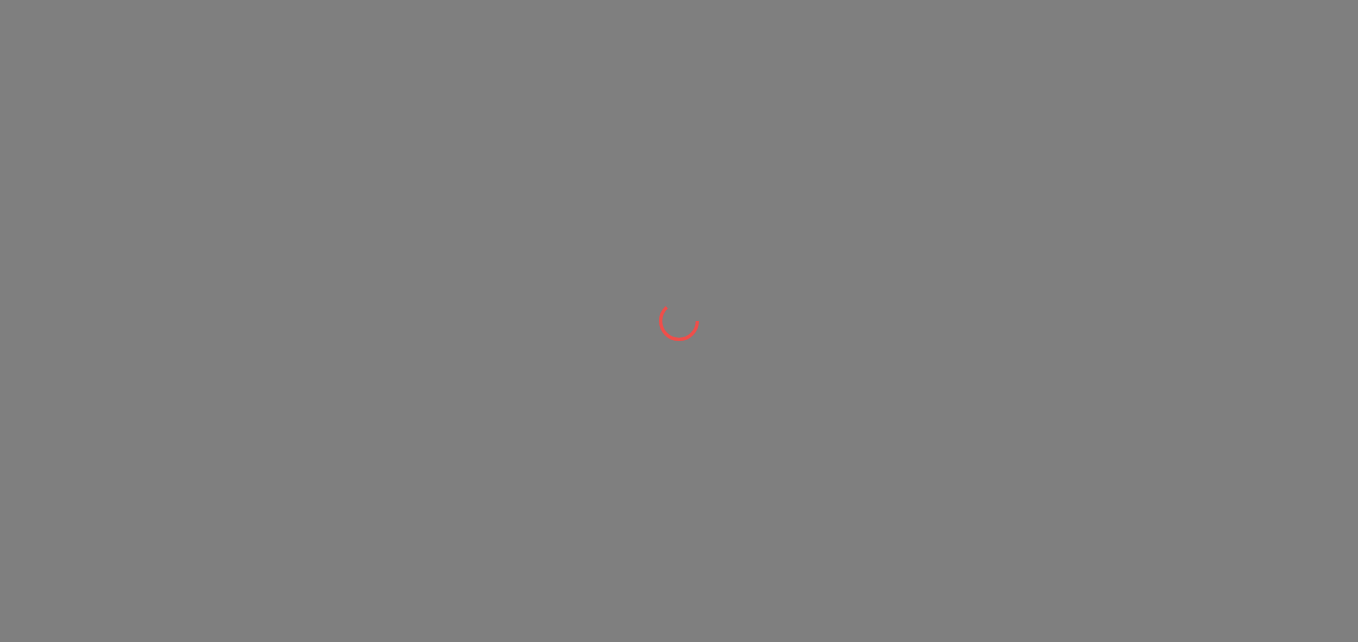 scroll, scrollTop: 0, scrollLeft: 0, axis: both 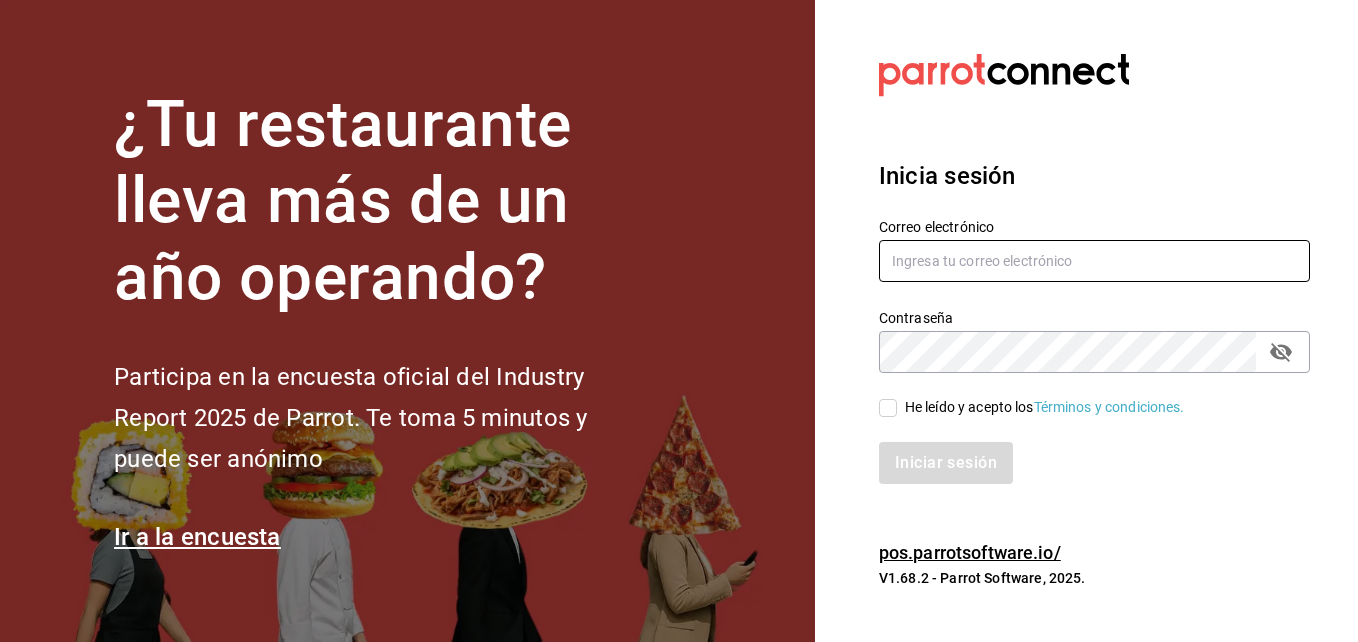 type on "[USERNAME]@[DOMAIN].com" 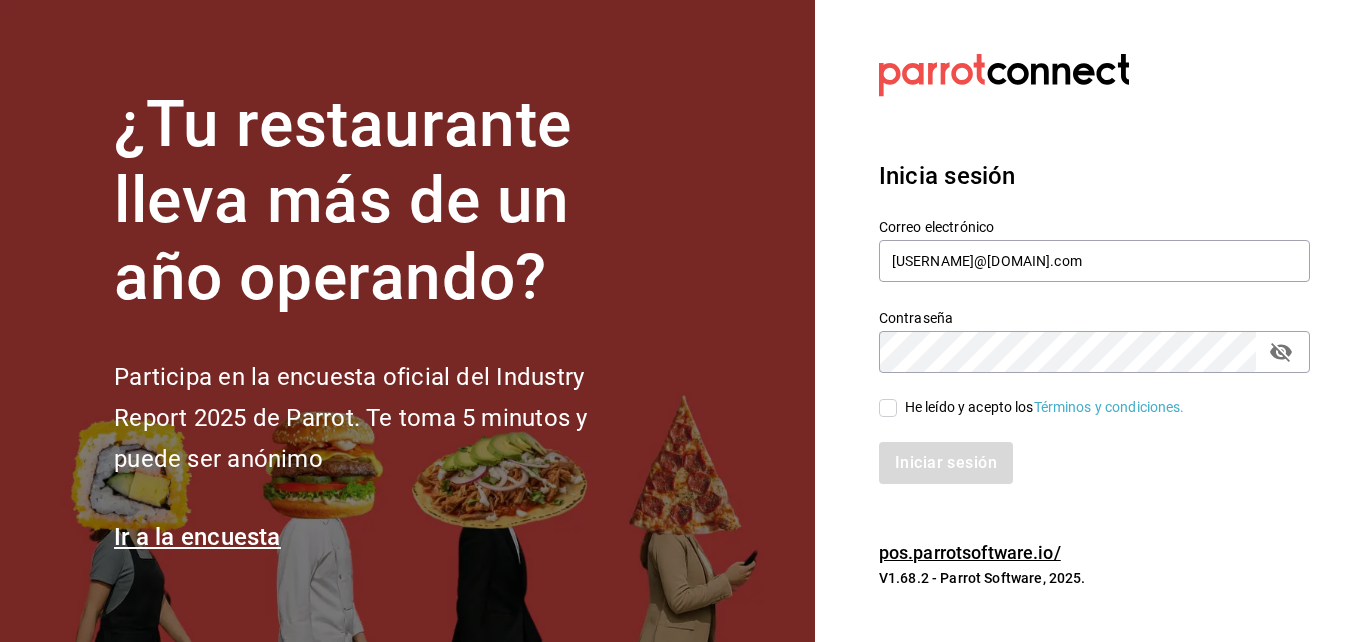 click on "He leído y acepto los  Términos y condiciones." at bounding box center [888, 408] 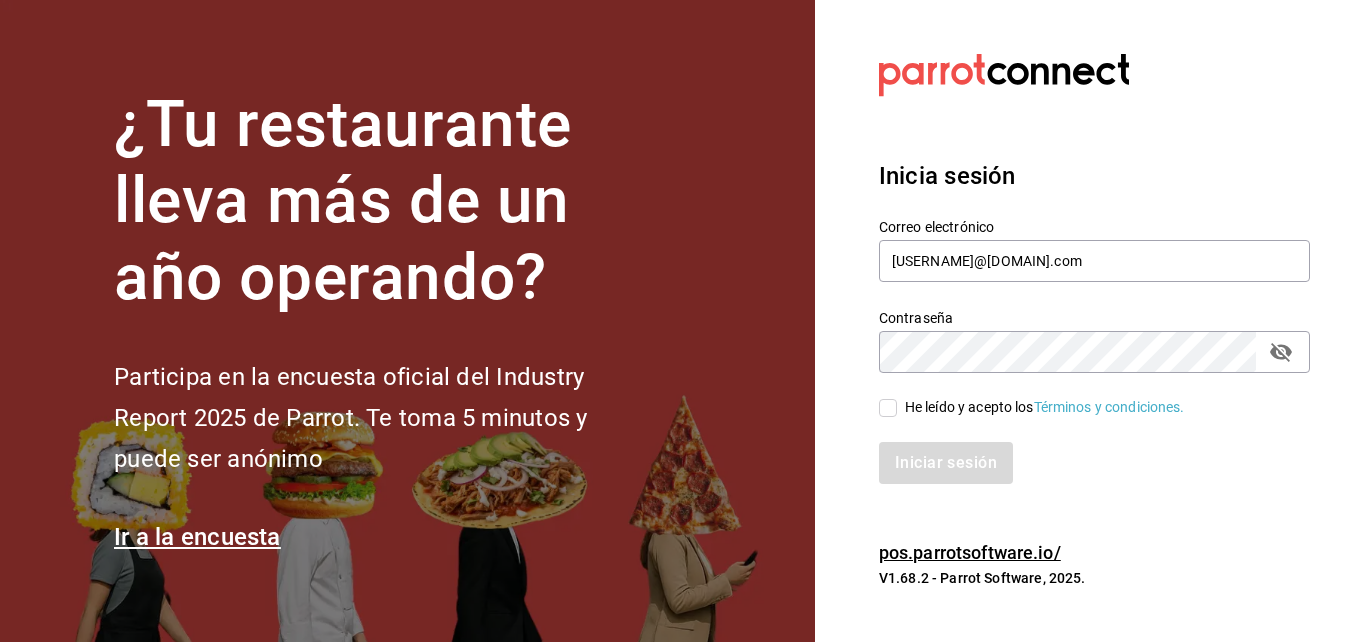 checkbox on "true" 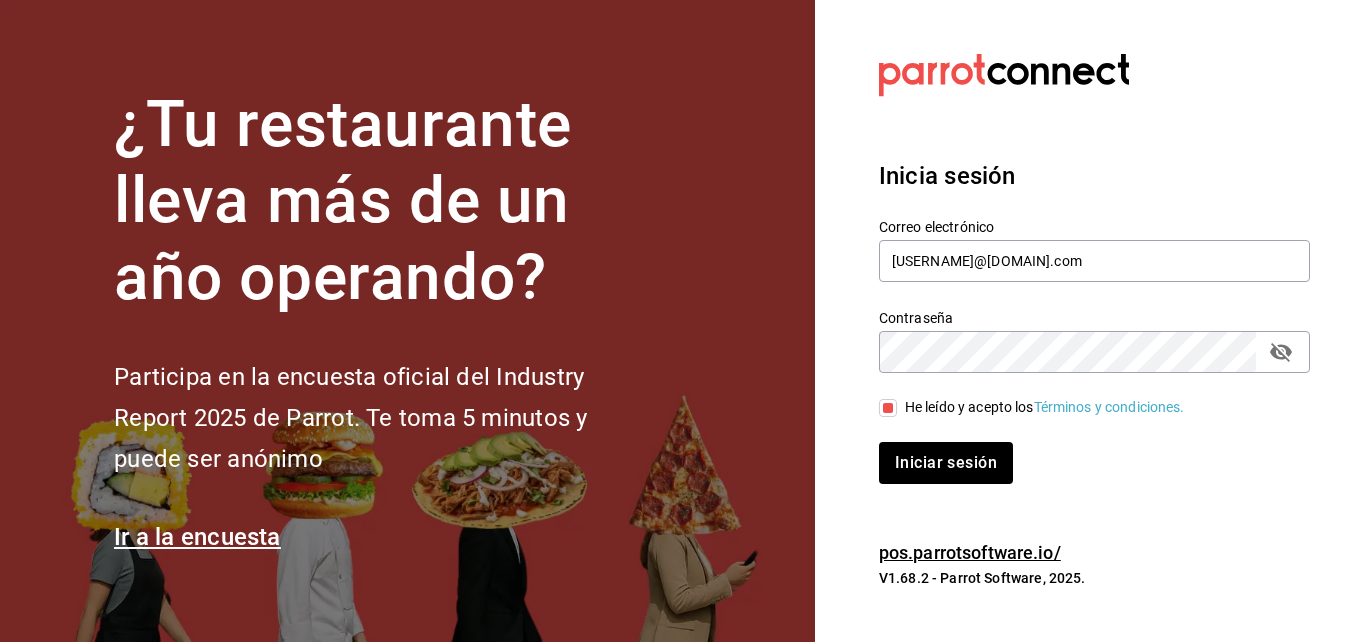 click on "Iniciar sesión" at bounding box center [1082, 451] 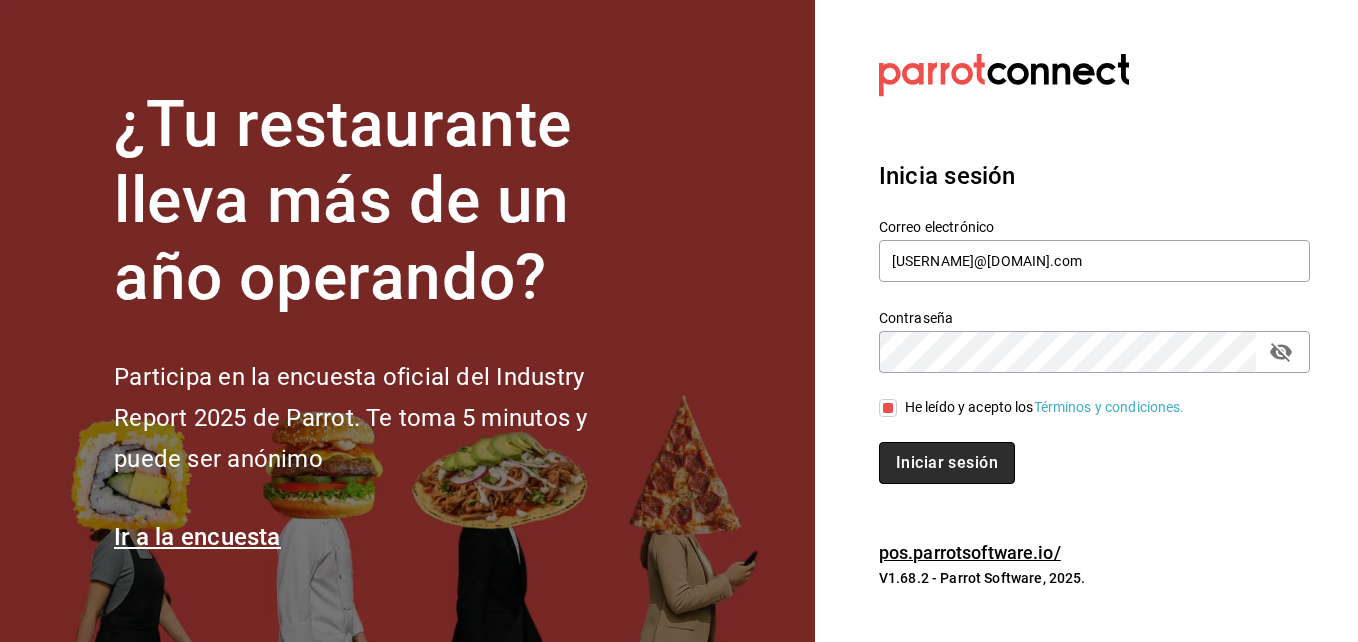click on "Iniciar sesión" at bounding box center [947, 463] 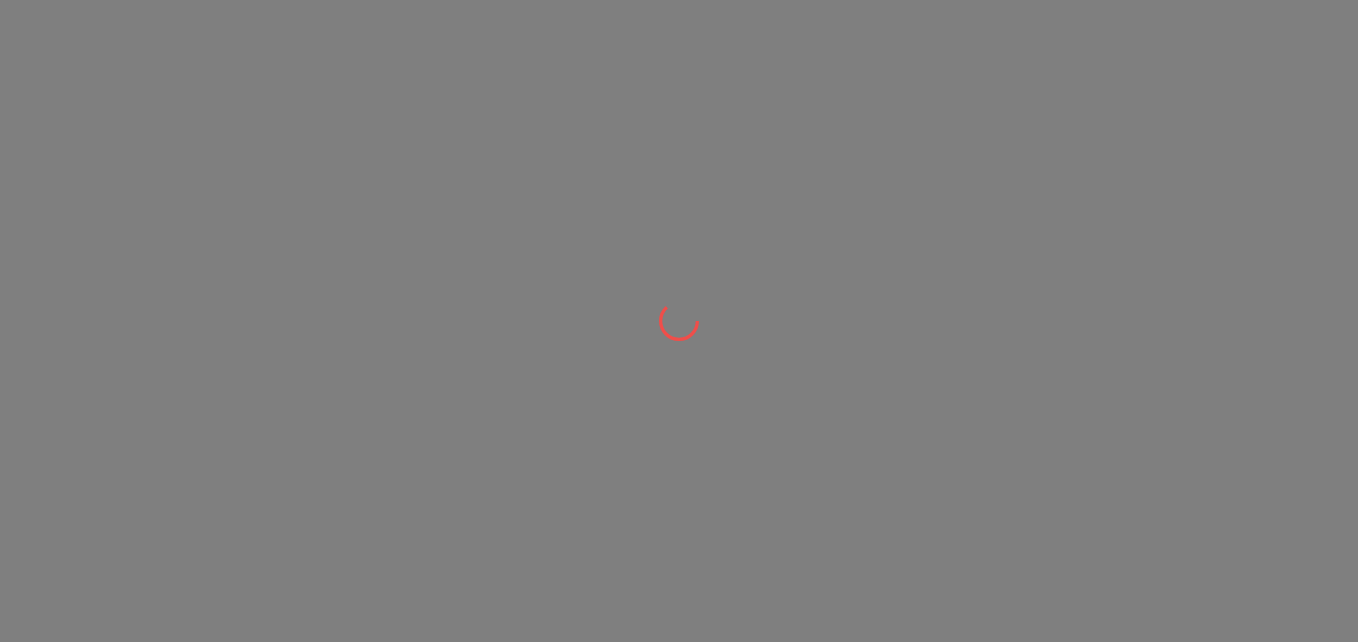 scroll, scrollTop: 0, scrollLeft: 0, axis: both 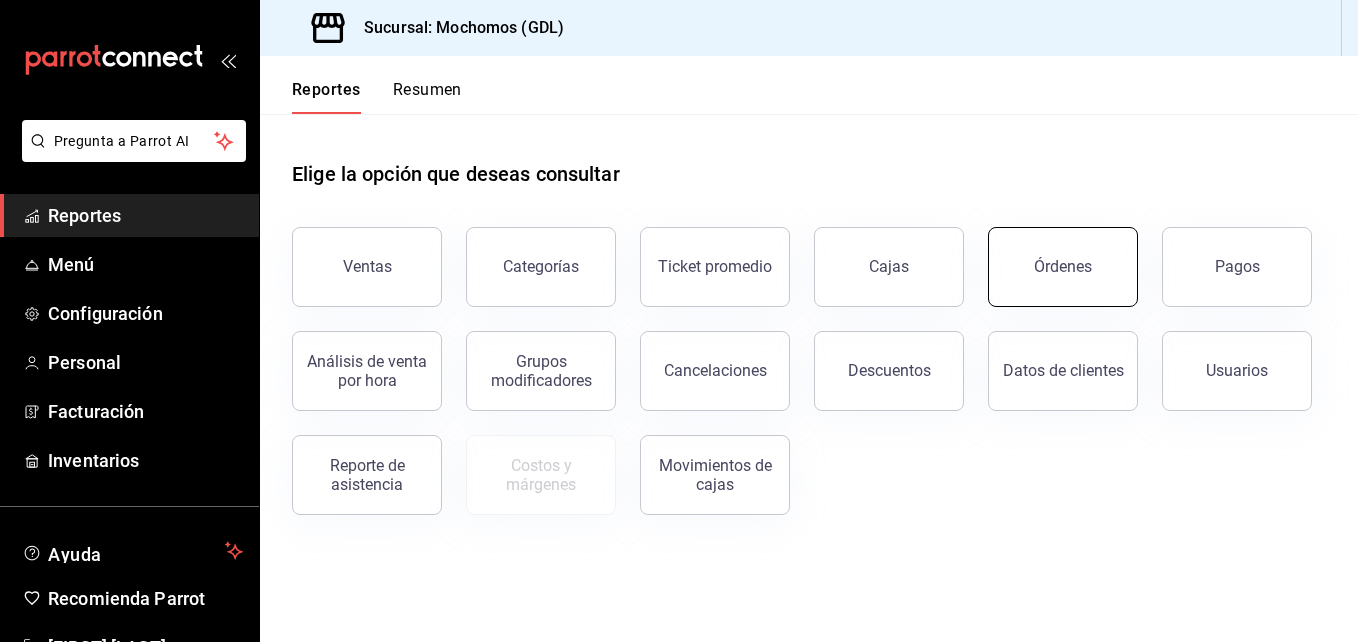 click on "Órdenes" at bounding box center [1063, 267] 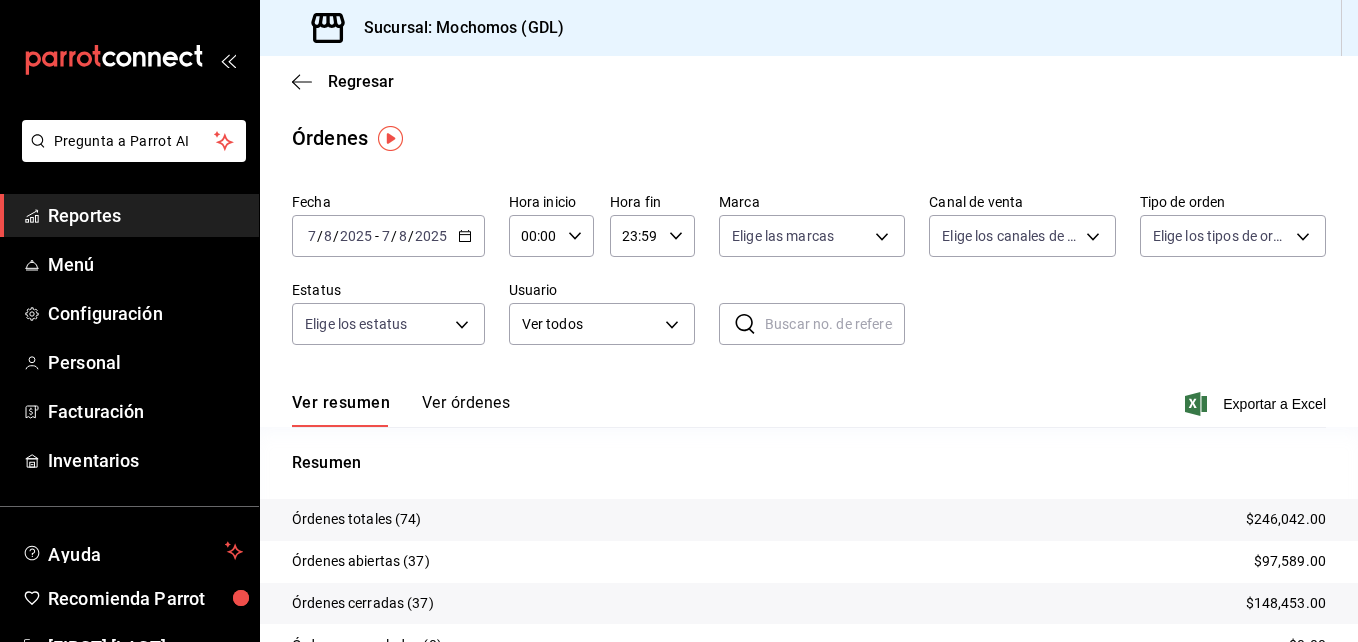 click on "00:00 Hora inicio" at bounding box center [551, 236] 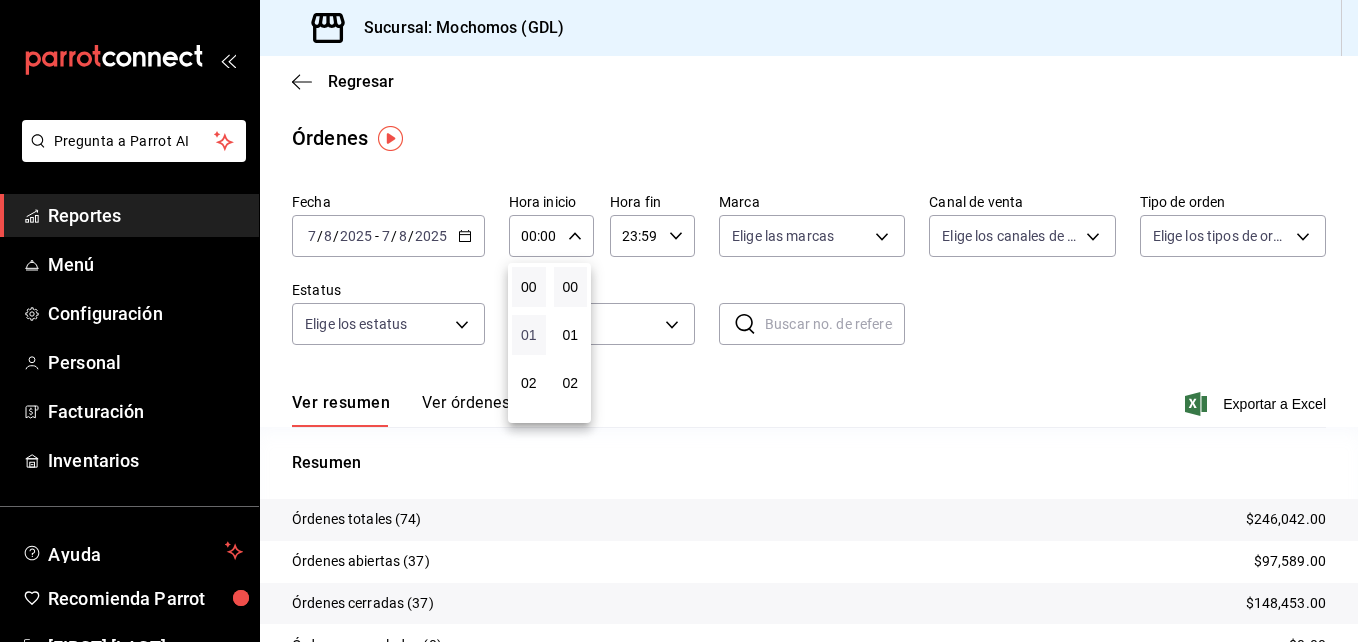 click on "01" at bounding box center [529, 335] 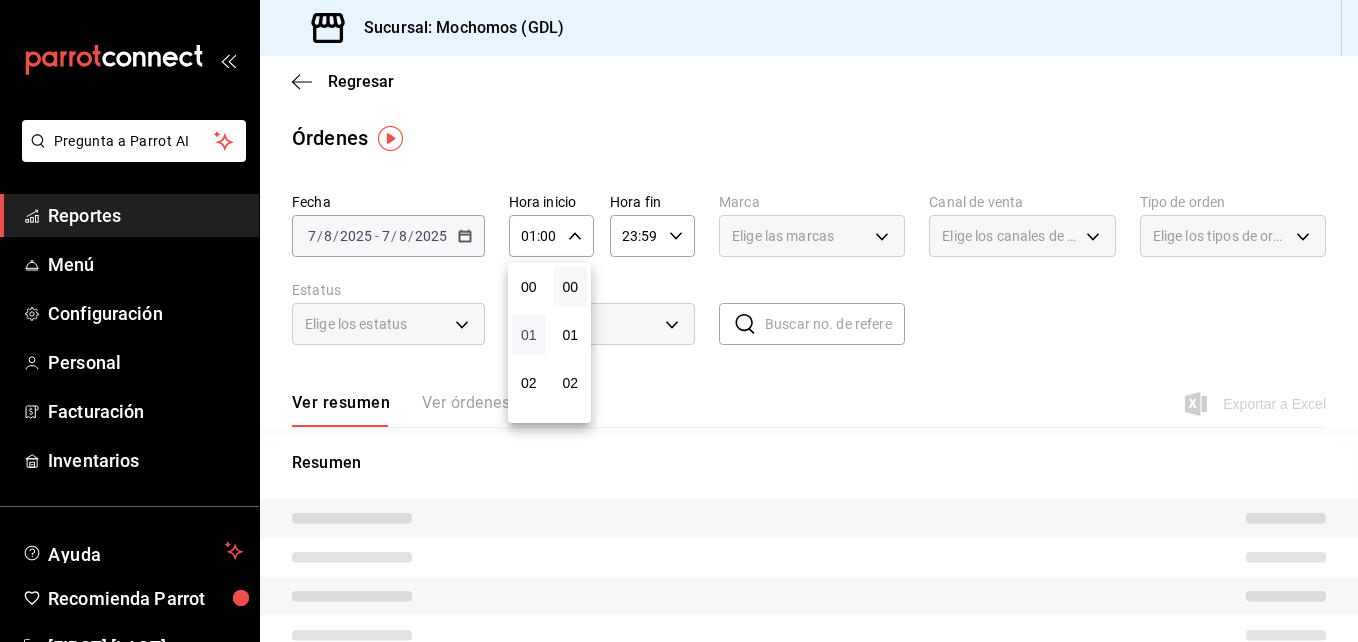 type 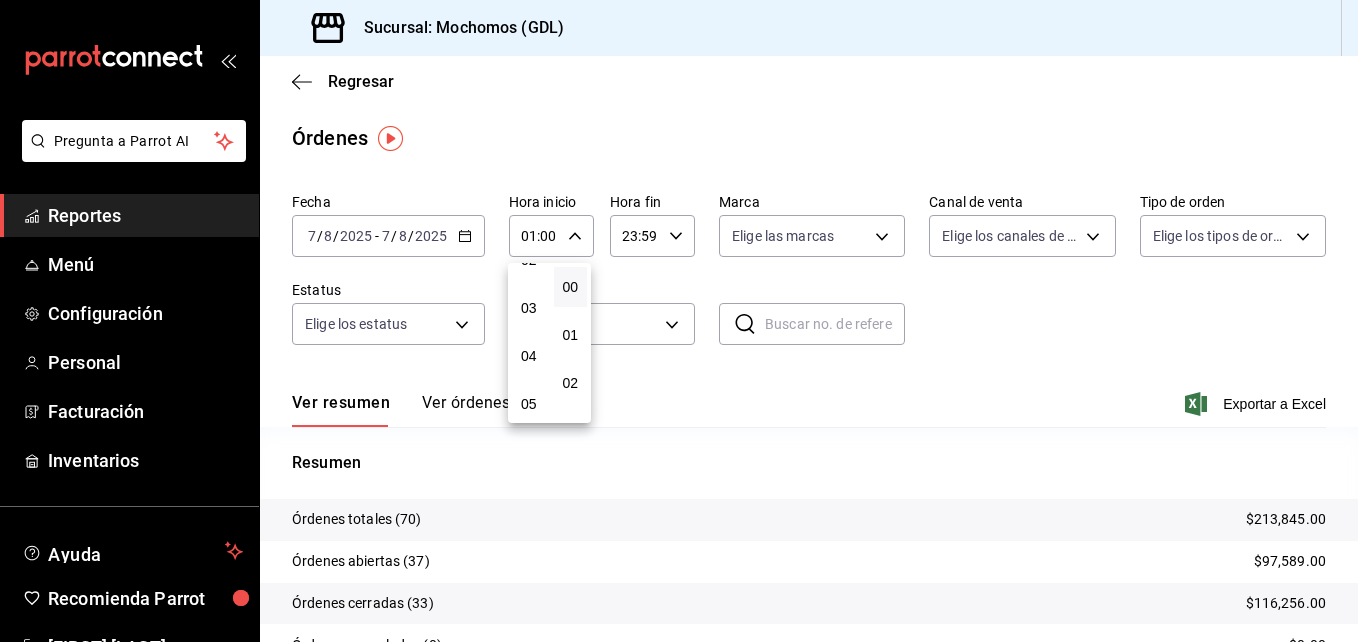 scroll, scrollTop: 160, scrollLeft: 0, axis: vertical 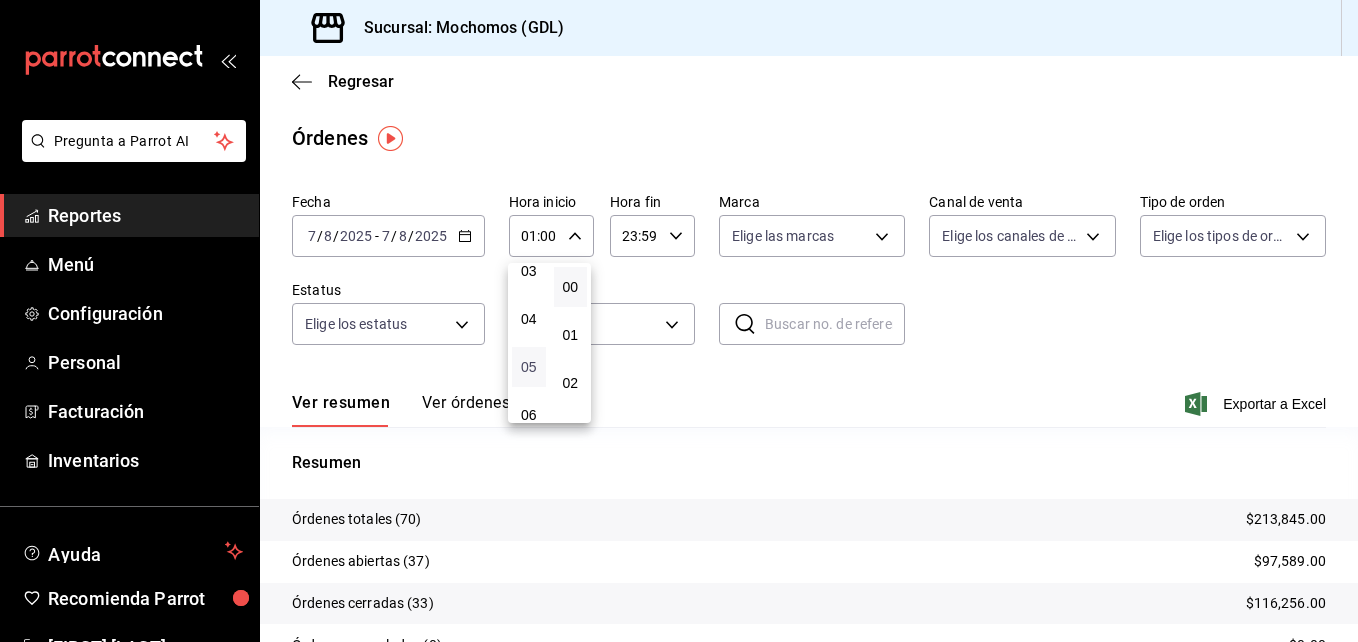 click on "05" at bounding box center [529, 367] 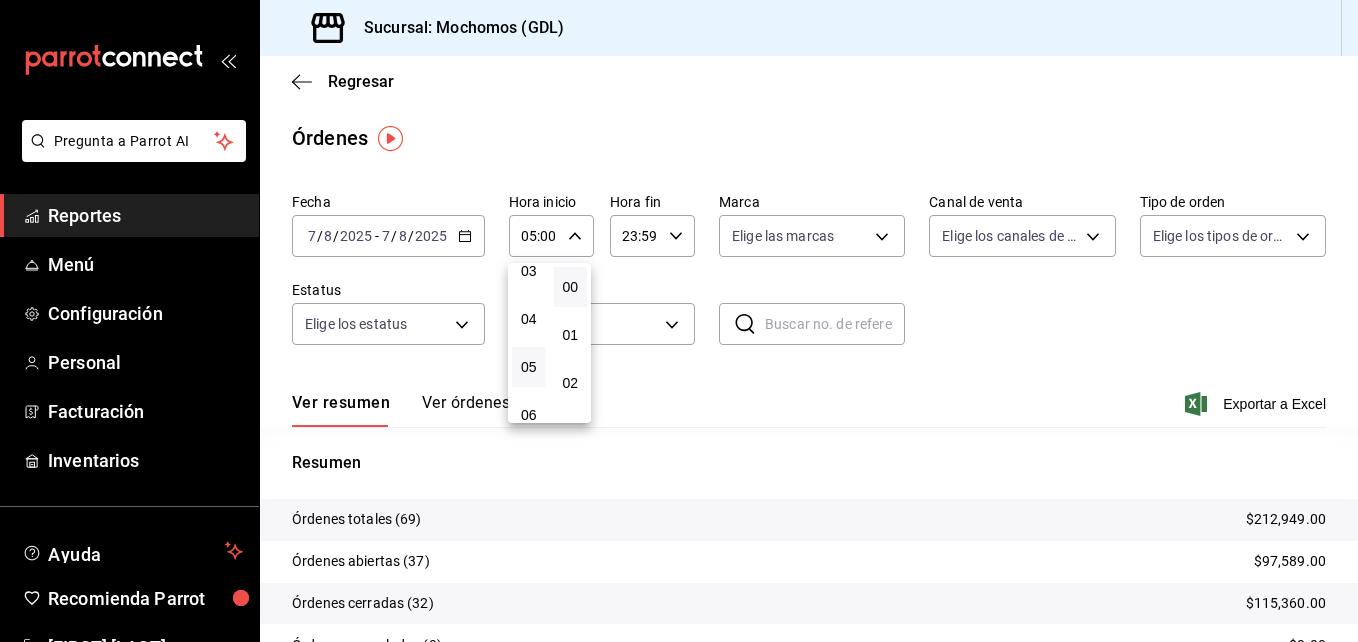 click at bounding box center [679, 321] 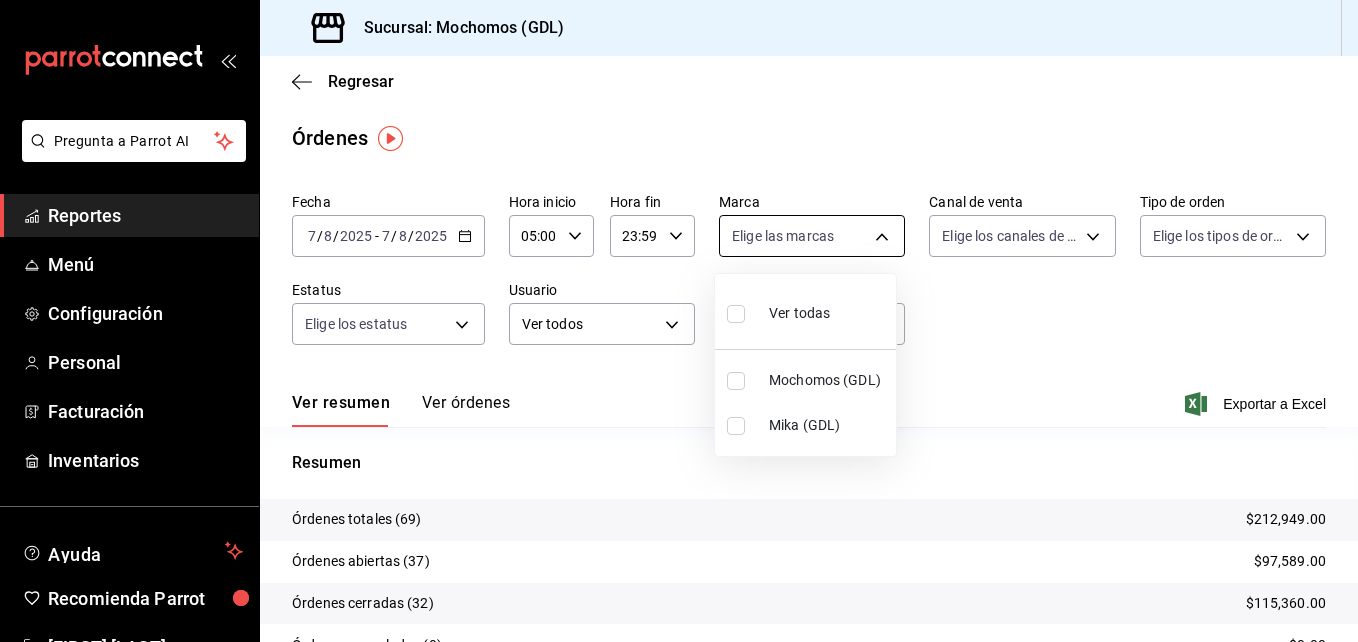 click on "Pregunta a Parrot AI Reportes   Menú   Configuración   Personal   Facturación   Inventarios   Ayuda Recomienda Parrot   [FIRST] [LAST]   Sugerir nueva función   Sucursal: Mochomos ([CITY]) Regresar Órdenes Fecha 2025-08-07 7 / 8 / 2025 - 2025-08-07 7 / 8 / 2025 Hora inicio 05:00 Hora inicio Hora fin 23:59 Hora fin Marca Elige las marcas Canal de venta Elige los canales de venta Tipo de orden Elige los tipos de orden Estatus Elige los estatus Usuario Ver todos ALL ​ ​ Ver resumen Ver órdenes Exportar a Excel Resumen Órdenes totales (69) $212,949.00 Órdenes abiertas (37) $97,589.00 Órdenes cerradas (32) $115,360.00 Órdenes canceladas (0) $0.00 Órdenes negadas (0) $0.00 ¿Quieres ver el consumo promedio por orden y comensal? Ve al reporte de Ticket promedio Pregunta a Parrot AI Reportes   Menú   Configuración   Personal   Facturación   Inventarios   Ayuda Recomienda Parrot   [FIRST] [LAST]   Sugerir nueva función   GANA 1 MES GRATIS EN TU SUSCRIPCIÓN AQUÍ Ver video tutorial Ir a video Ver todas" at bounding box center [679, 321] 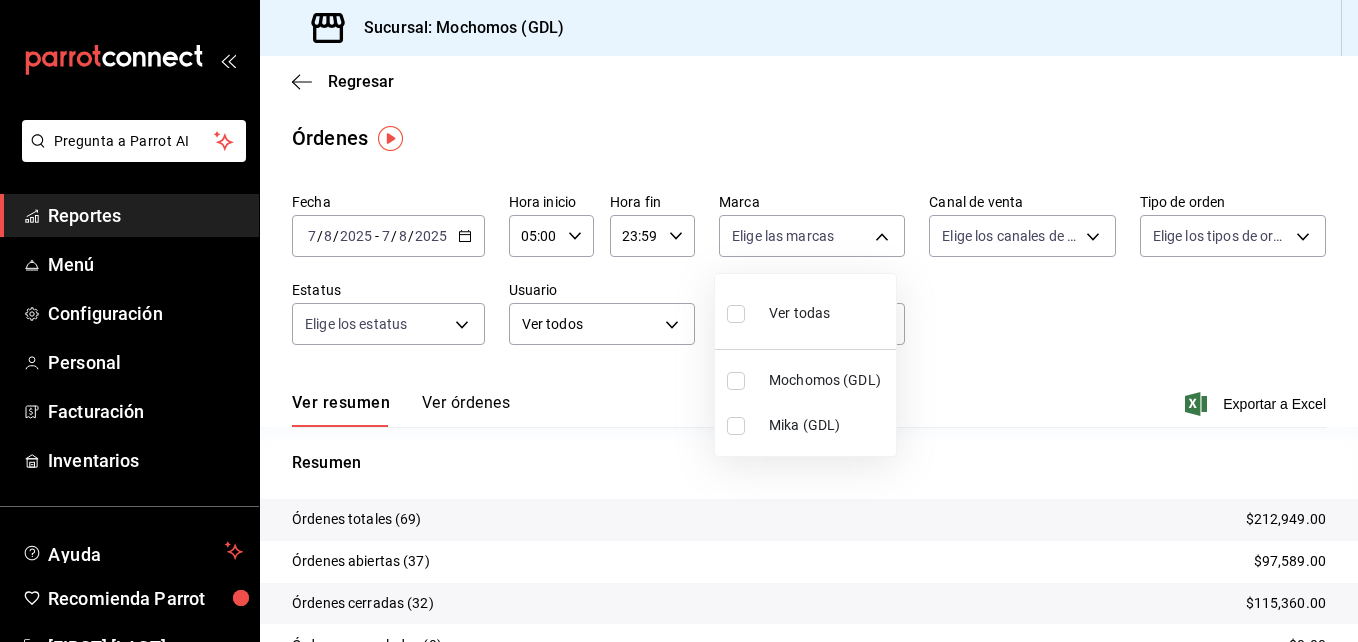 click at bounding box center [740, 426] 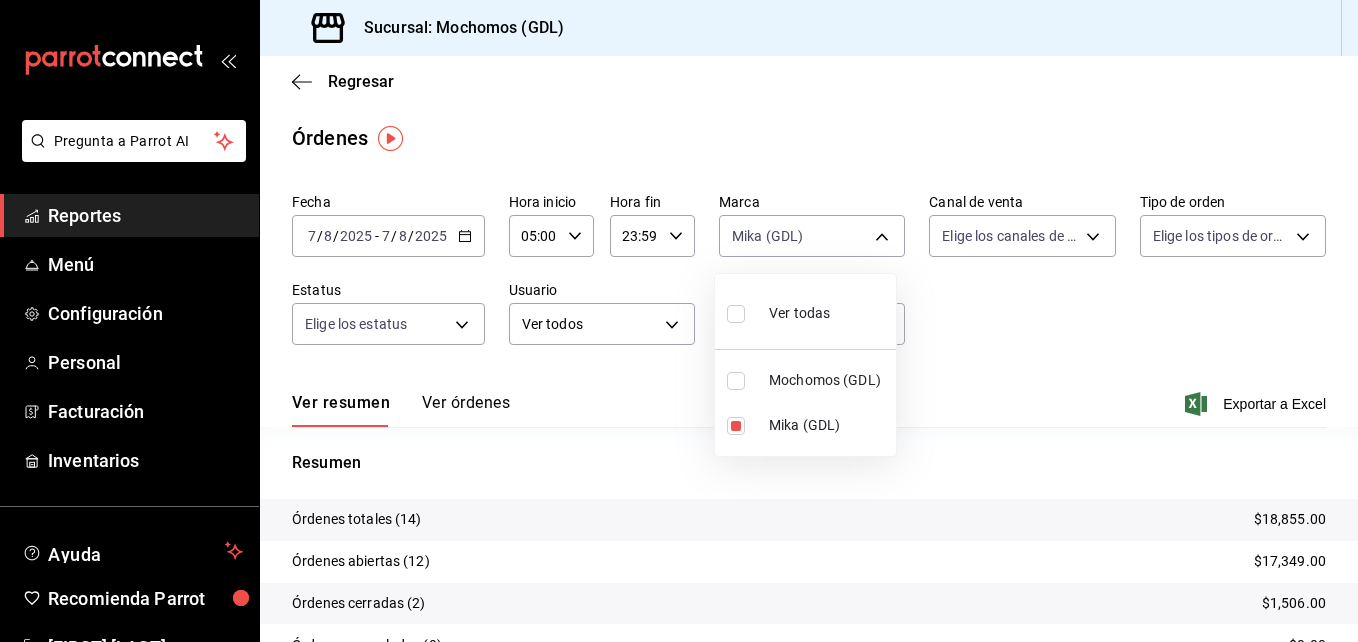 click at bounding box center (679, 321) 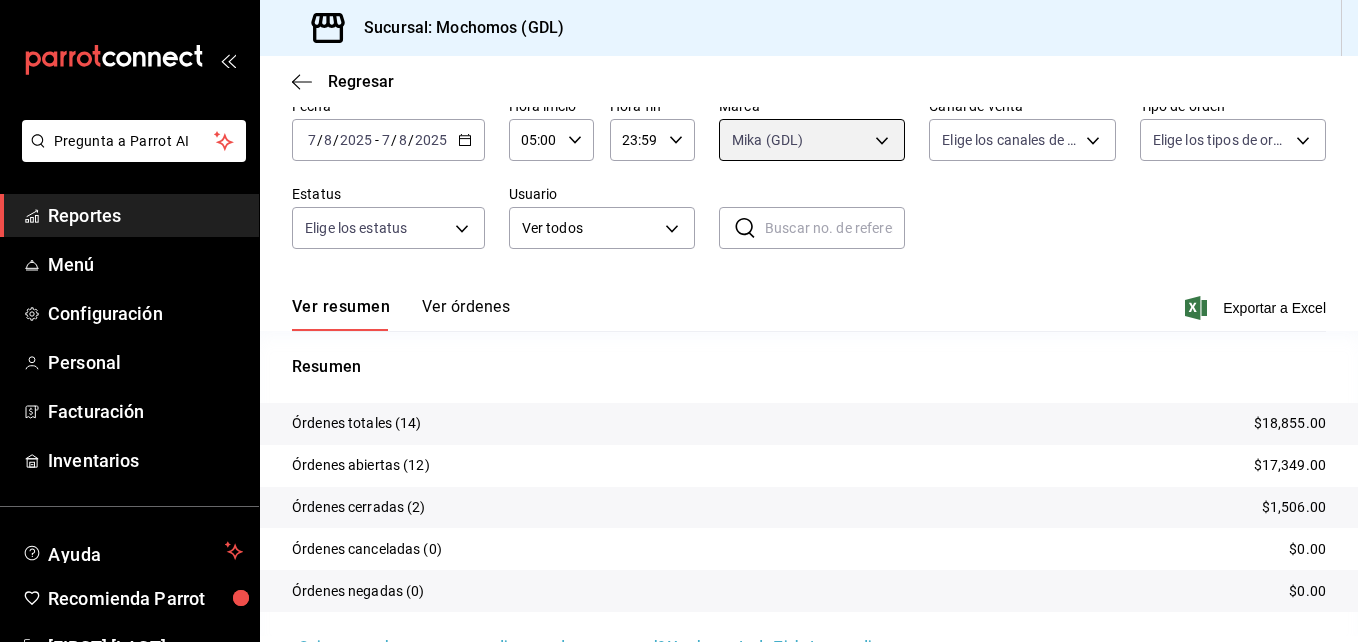 scroll, scrollTop: 143, scrollLeft: 0, axis: vertical 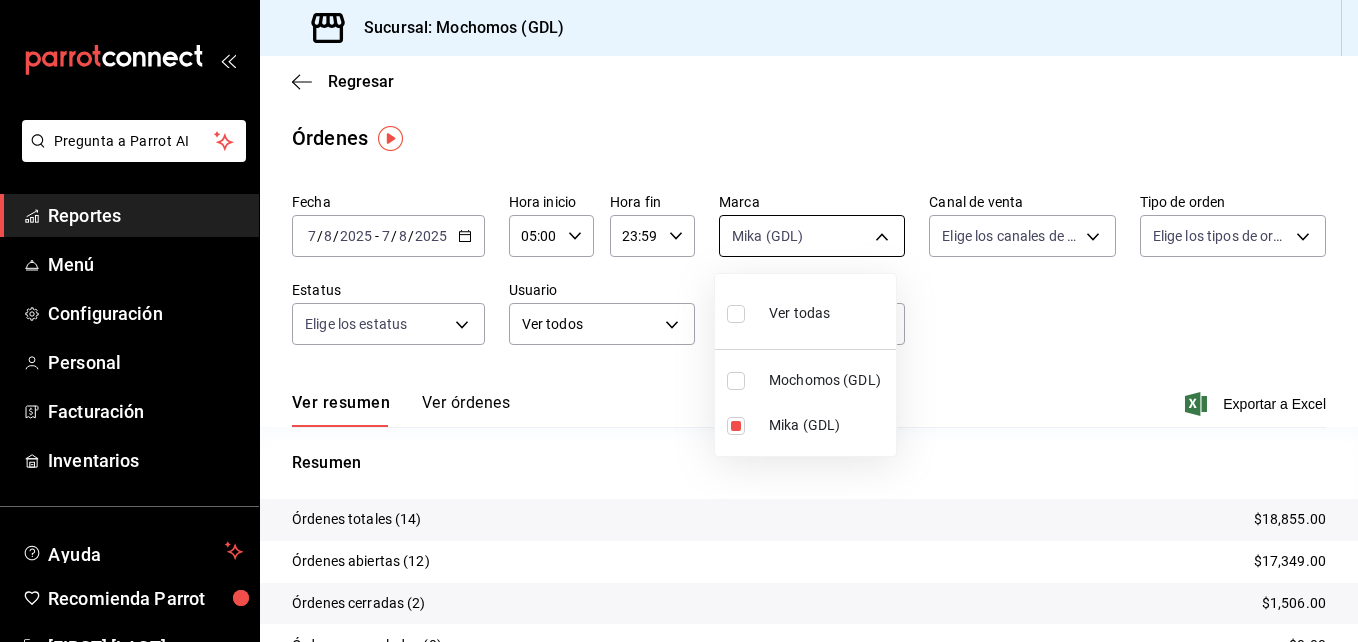 click on "Pregunta a Parrot AI Reportes   Menú   Configuración   Personal   Facturación   Inventarios   Ayuda Recomienda Parrot   [FIRST] [LAST]   Sugerir nueva función   Sucursal: Mochomos ([CITY]) Regresar Órdenes Fecha 2025-08-07 7 / 8 / 2025 - 2025-08-07 7 / 8 / 2025 Hora inicio 05:00 Hora inicio Hora fin 23:59 Hora fin Marca Mika ([CITY]) 9cac9703-0c5a-4d8b-addd-5b6b571d65b9 Canal de venta Elige los canales de venta Tipo de orden Elige los tipos de orden Estatus Elige los estatus Usuario Ver todos ALL ​ ​ Ver resumen Ver órdenes Exportar a Excel Resumen Órdenes totales (14) $18,855.00 Órdenes abiertas (12) $17,349.00 Órdenes cerradas (2) $1,506.00 Órdenes canceladas (0) $0.00 Órdenes negadas (0) $0.00 ¿Quieres ver el consumo promedio por orden y comensal? Ve al reporte de Ticket promedio Pregunta a Parrot AI Reportes   Menú   Configuración   Personal   Facturación   Inventarios   Ayuda Recomienda Parrot   [FIRST] [LAST]   Sugerir nueva función   GANA 1 MES GRATIS EN TU SUSCRIPCIÓN AQUÍ Ir a video" at bounding box center (679, 321) 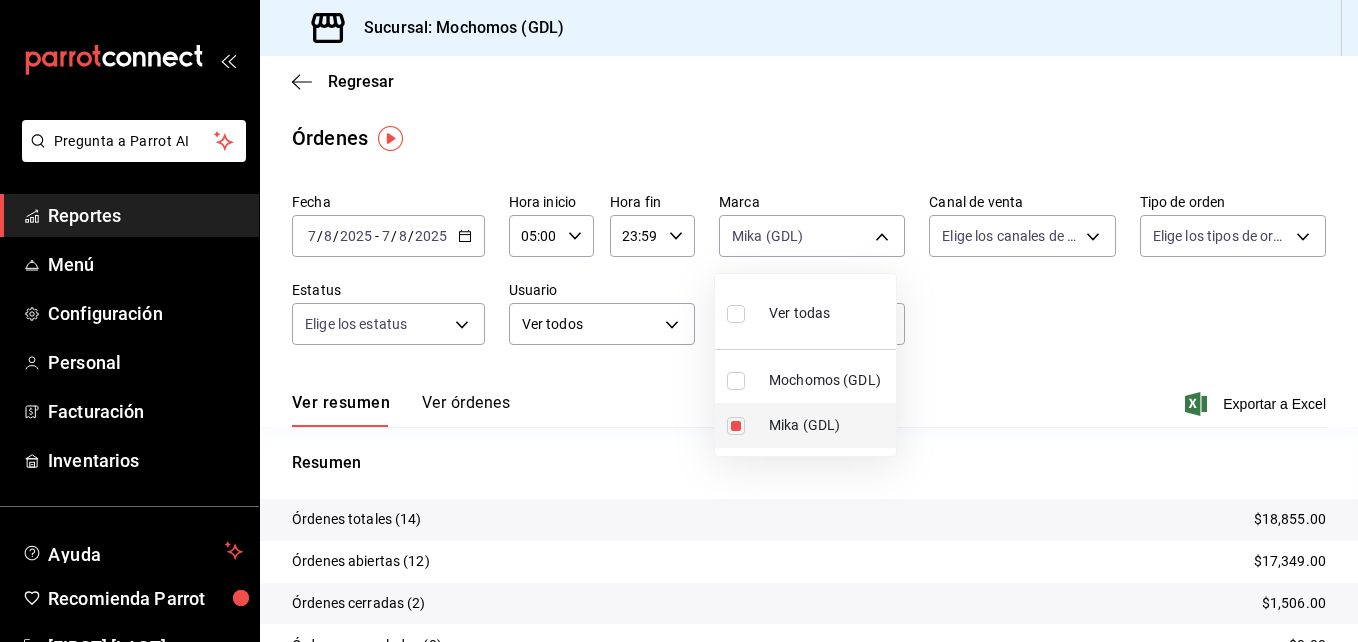 click at bounding box center [736, 426] 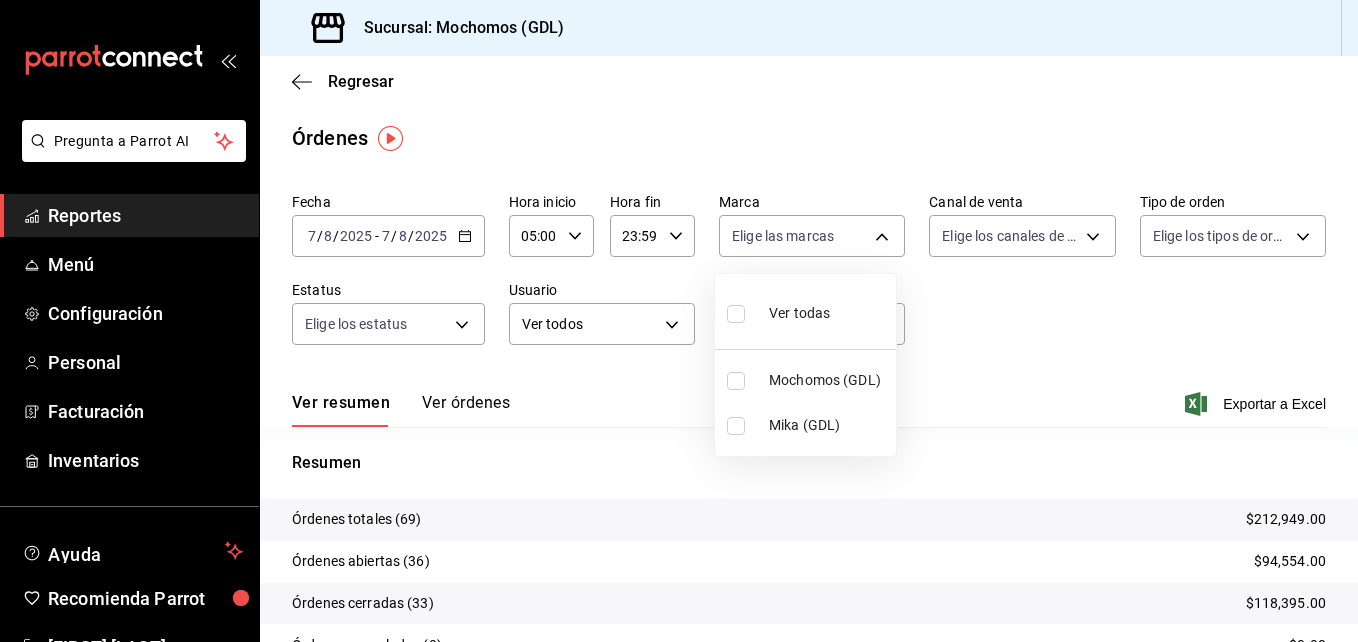 click at bounding box center [736, 426] 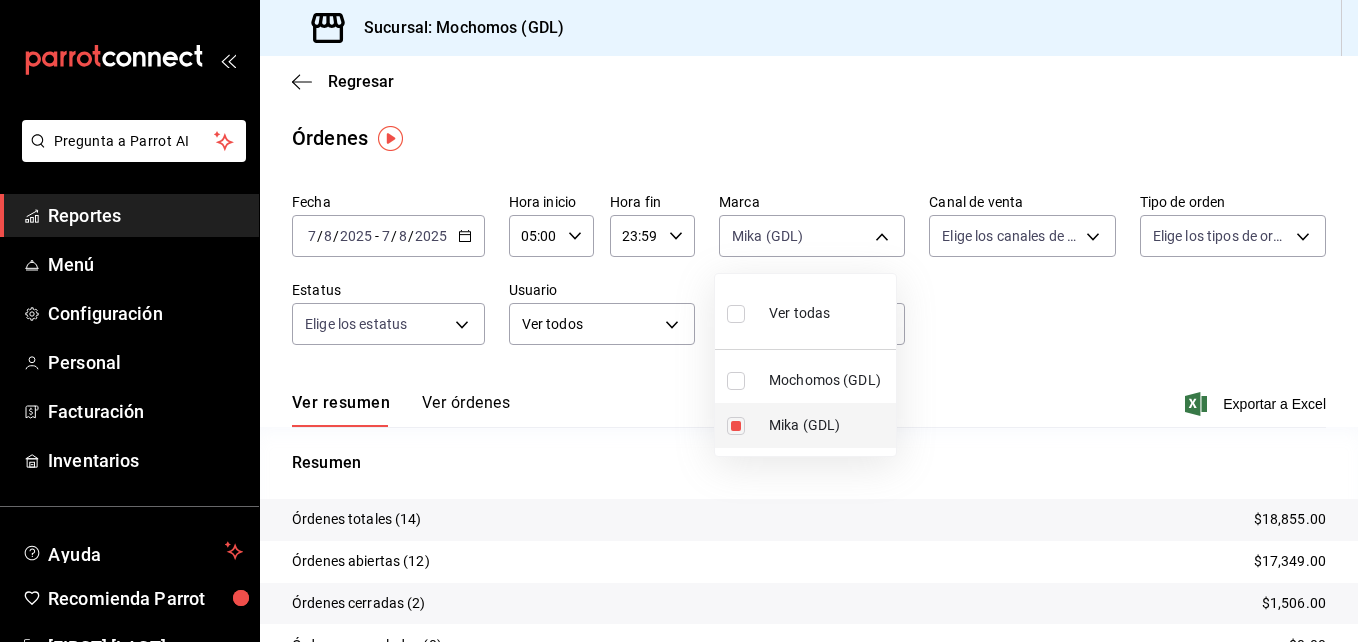 click at bounding box center [736, 426] 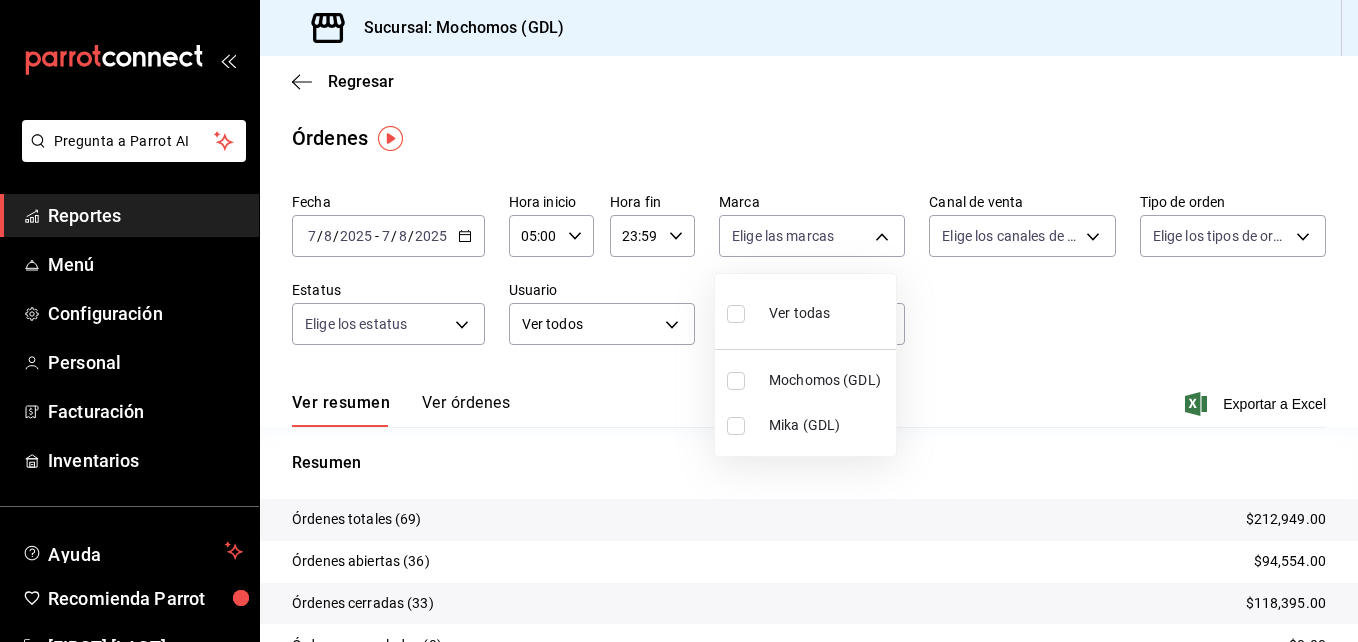 click at bounding box center [736, 426] 